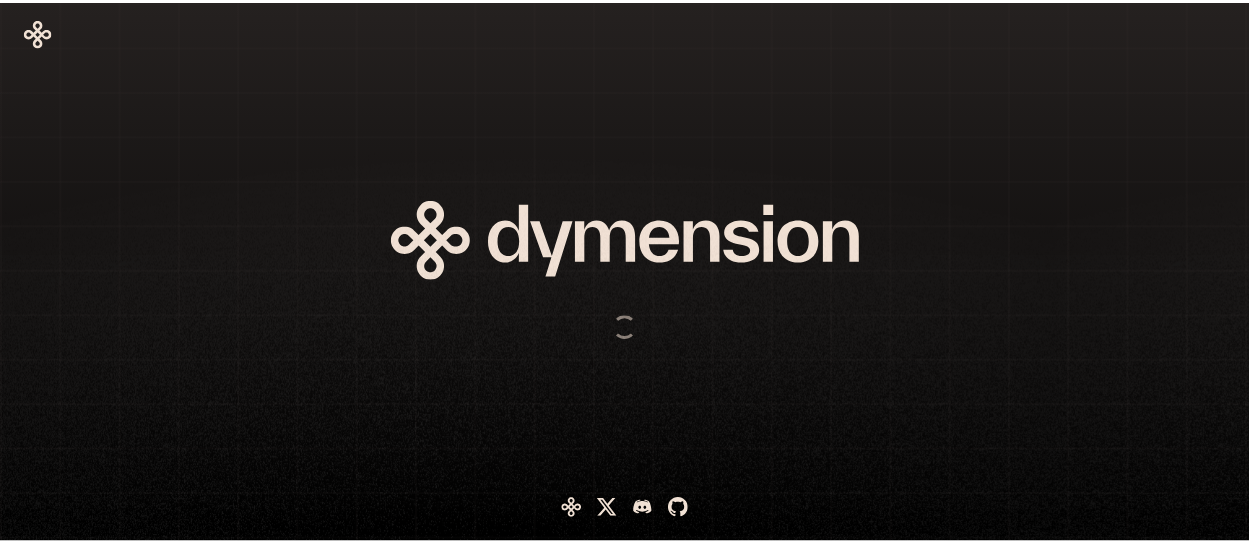 scroll, scrollTop: 0, scrollLeft: 0, axis: both 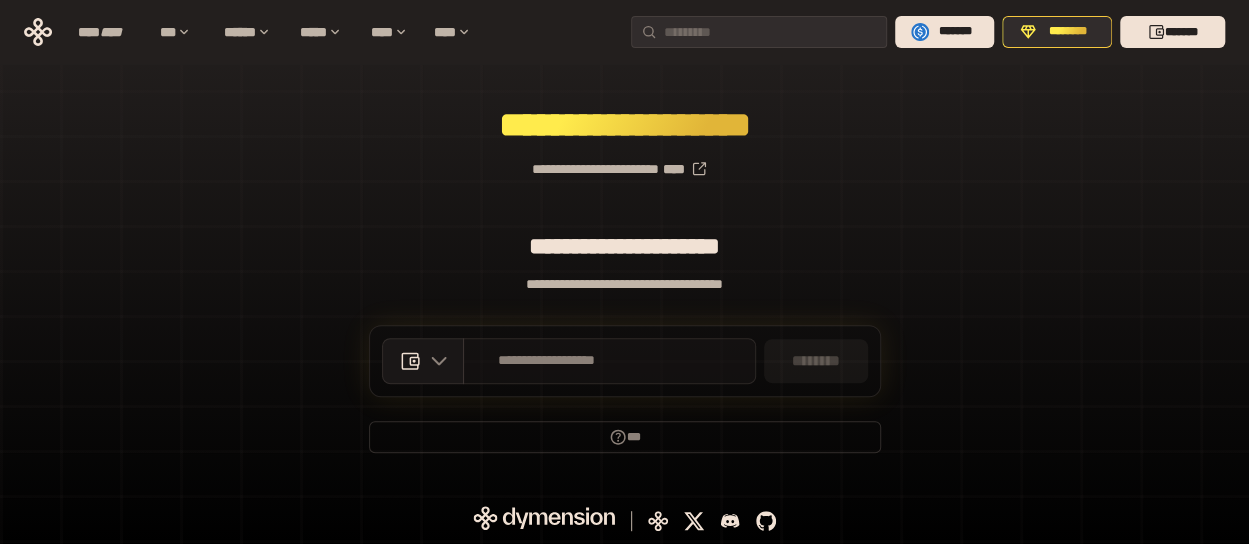 click on "**********" at bounding box center (609, 361) 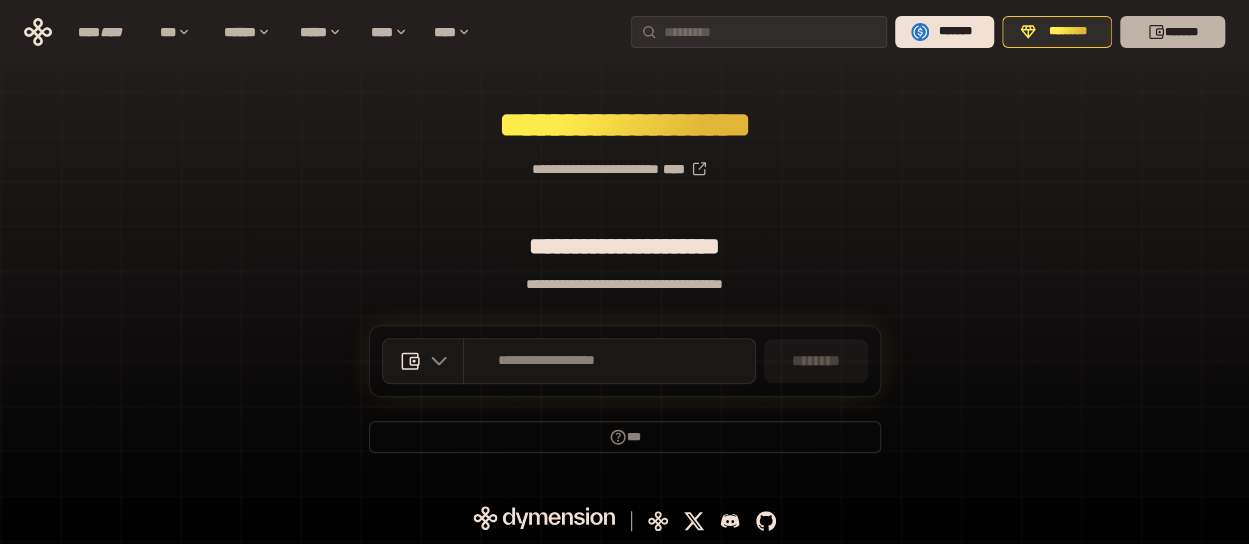 click on "*******" at bounding box center (1172, 32) 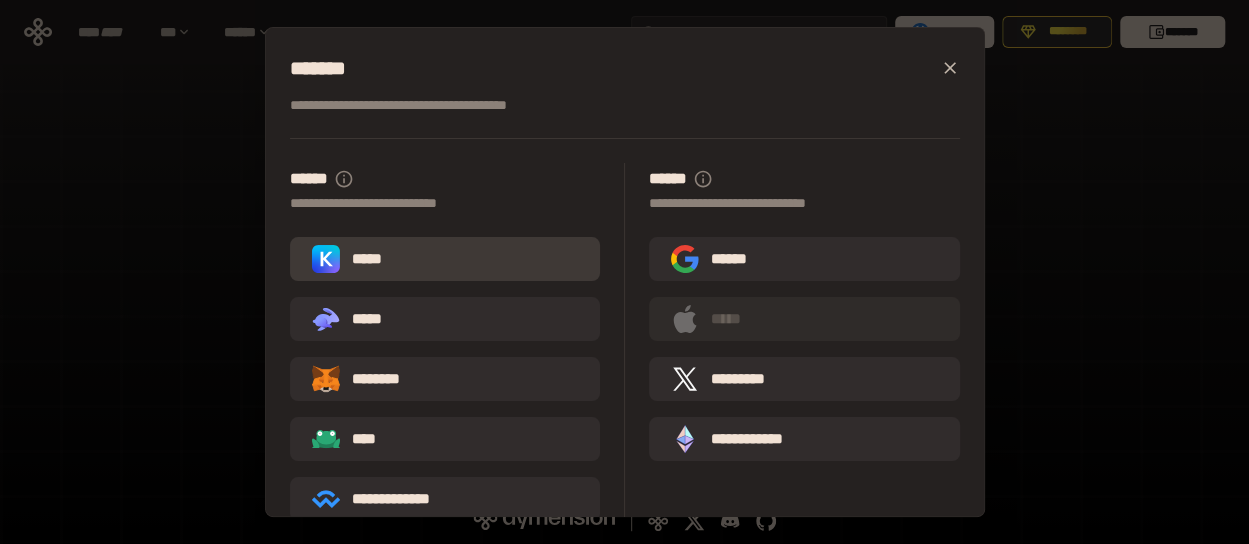click on "*****" at bounding box center (445, 259) 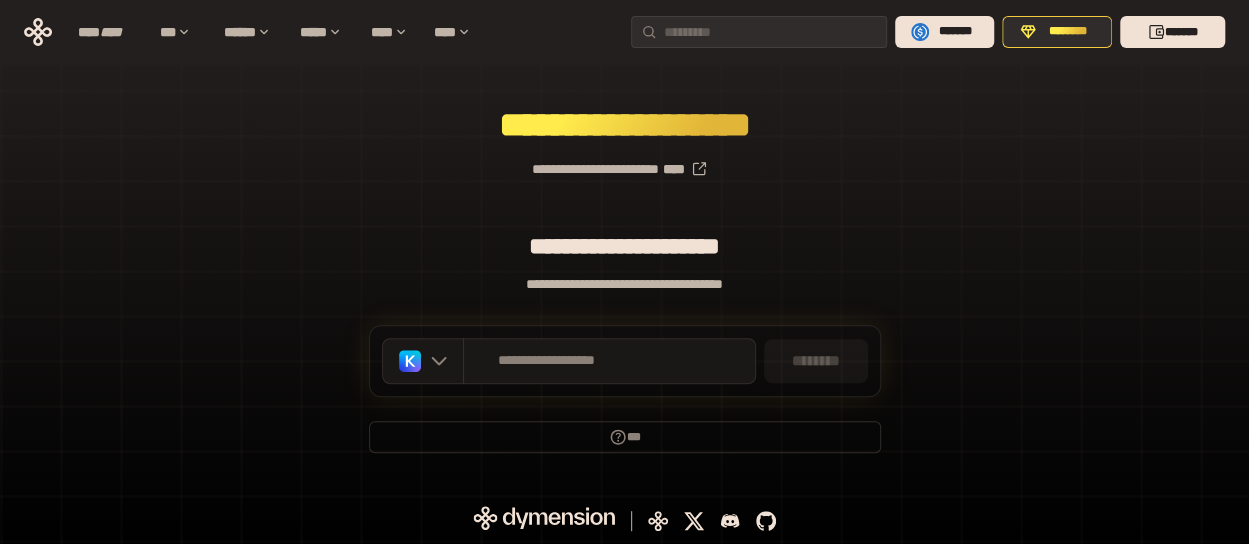 scroll, scrollTop: 0, scrollLeft: 0, axis: both 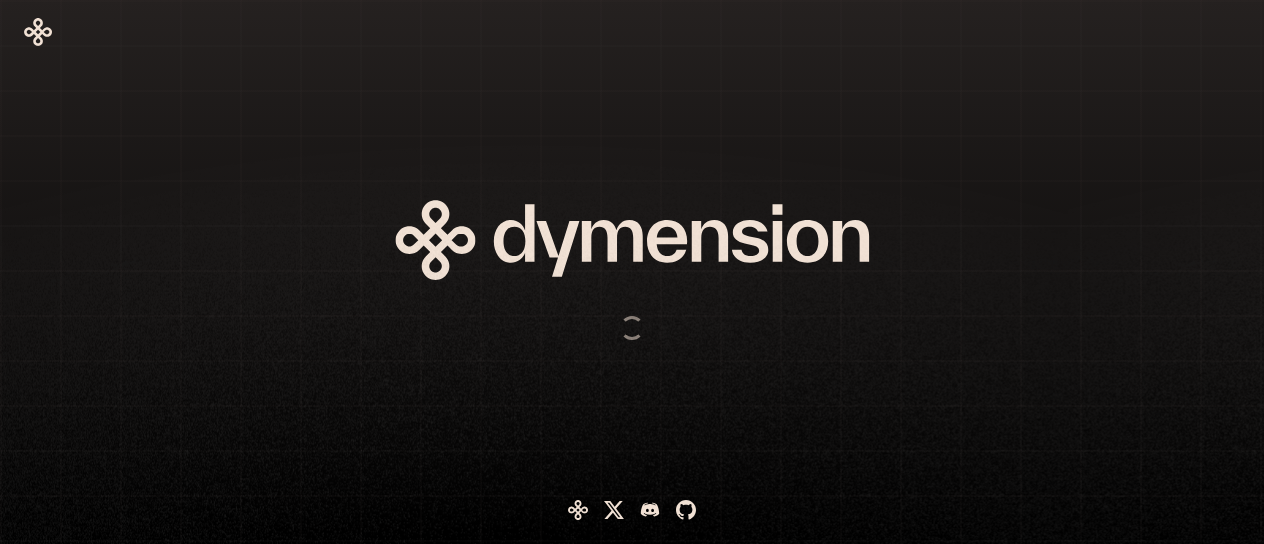 drag, startPoint x: 0, startPoint y: 0, endPoint x: 1190, endPoint y: 63, distance: 1191.6665 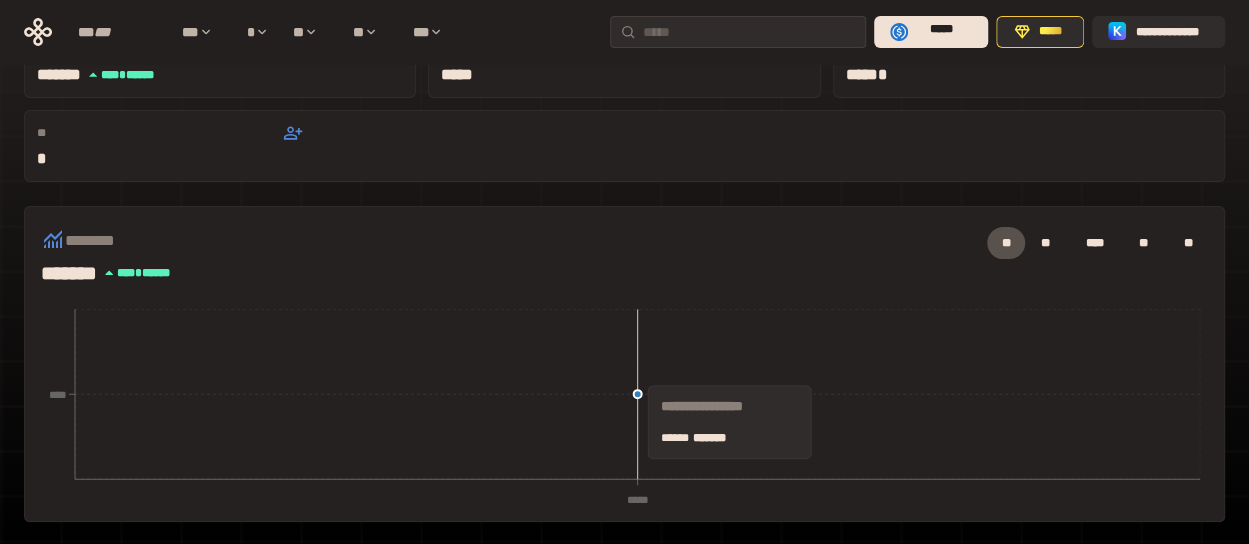 scroll, scrollTop: 400, scrollLeft: 0, axis: vertical 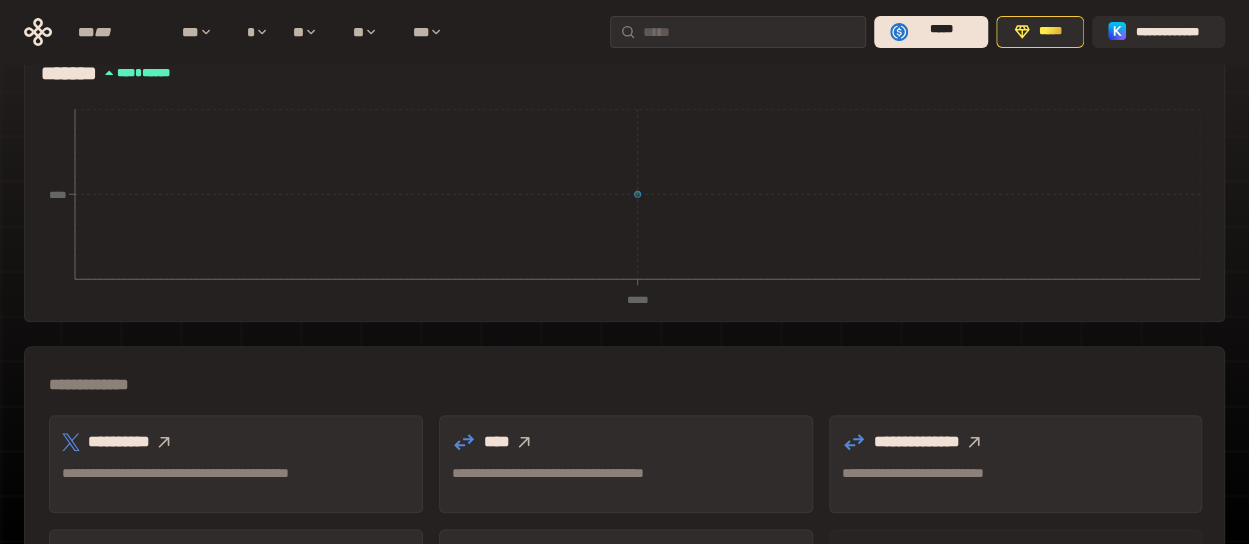 click 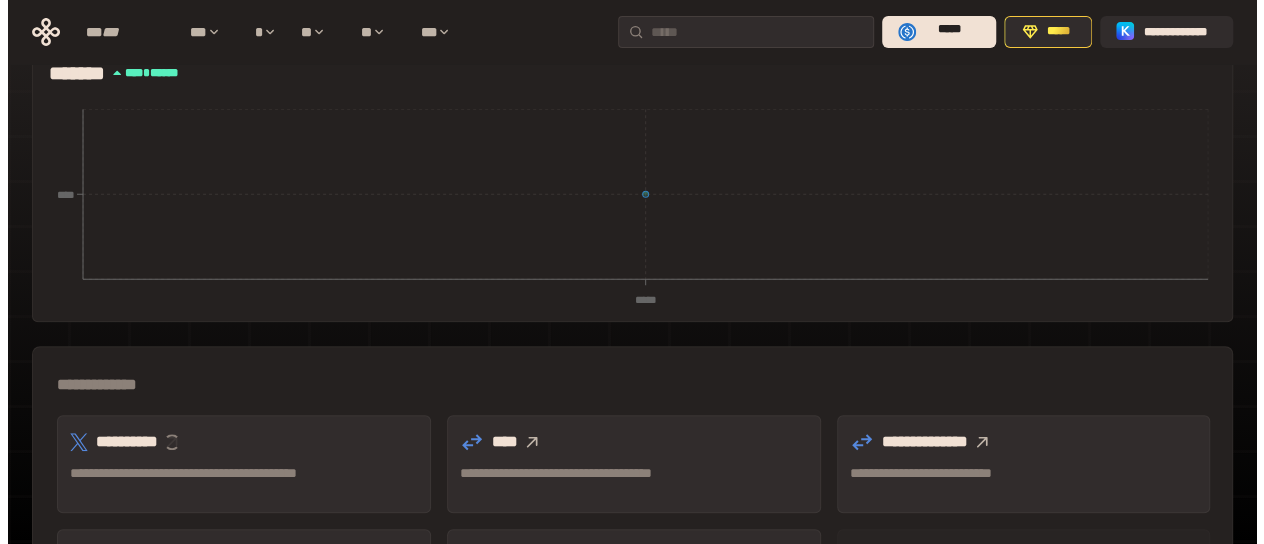 scroll, scrollTop: 0, scrollLeft: 0, axis: both 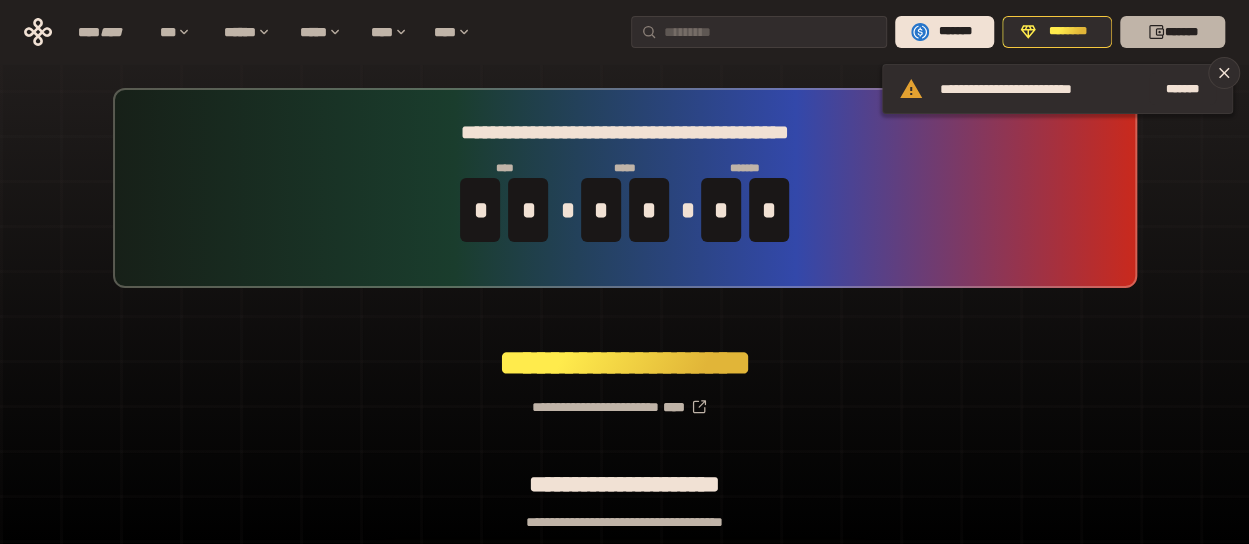 click 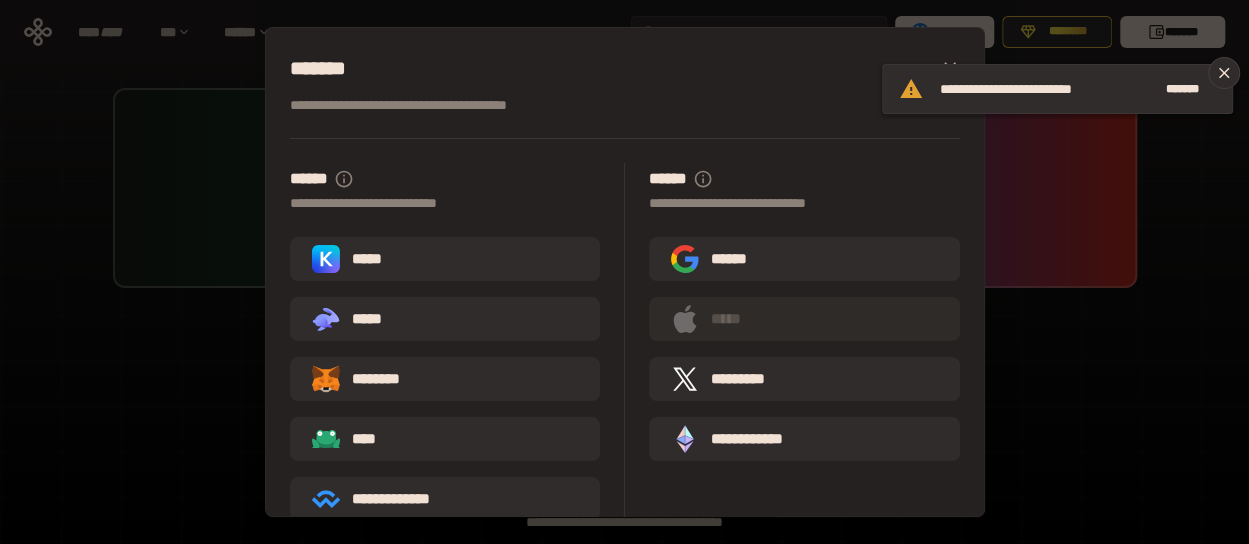 click on "**********" at bounding box center [458, 342] 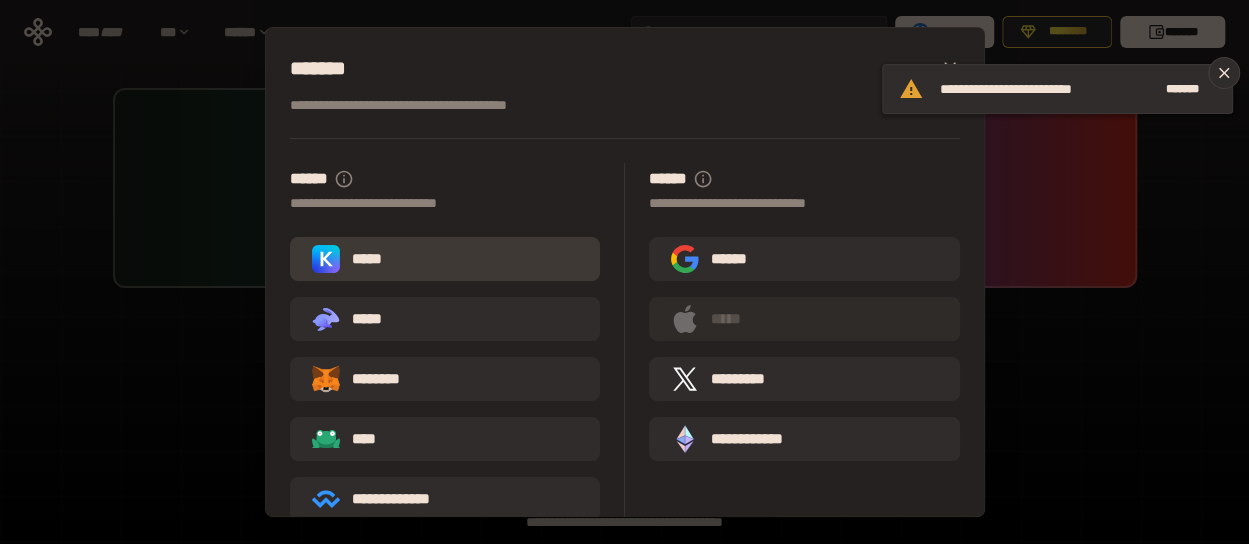 click on "*****" at bounding box center [445, 259] 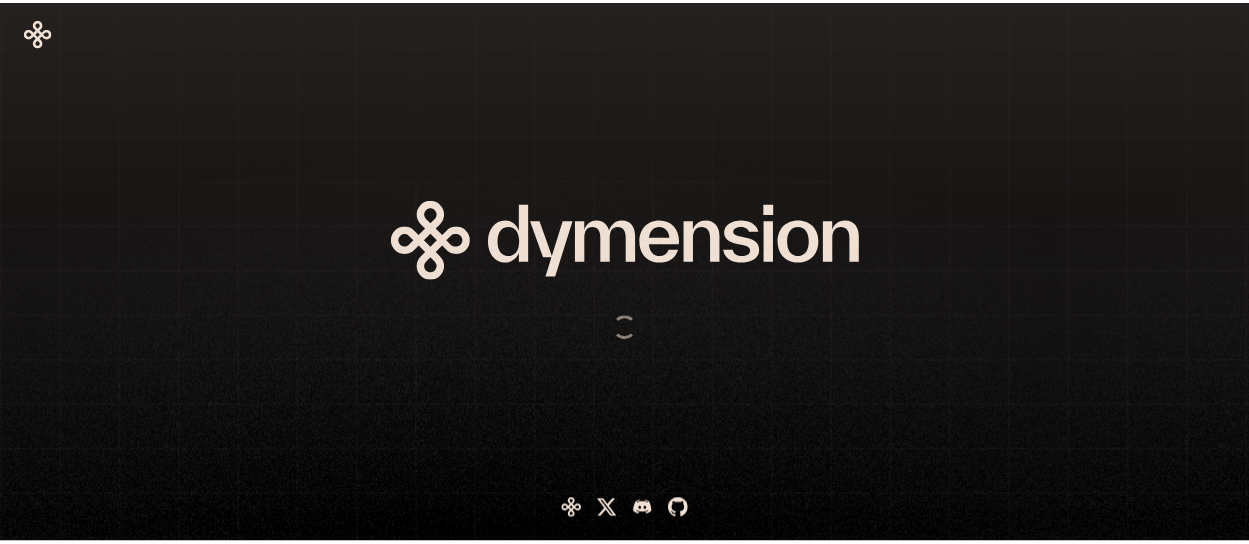 scroll, scrollTop: 0, scrollLeft: 0, axis: both 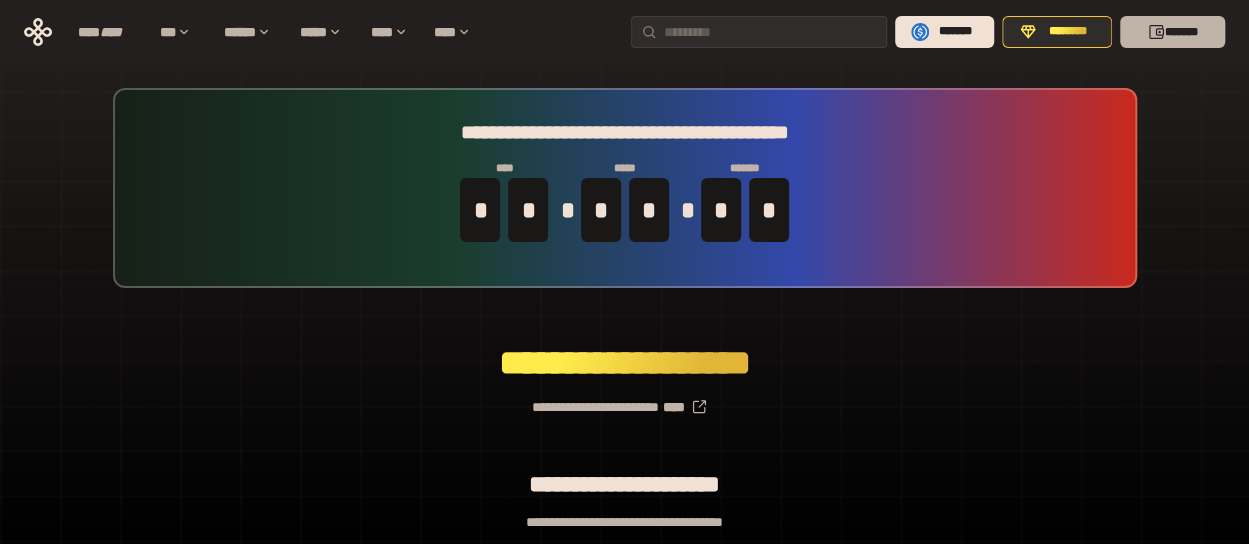 click 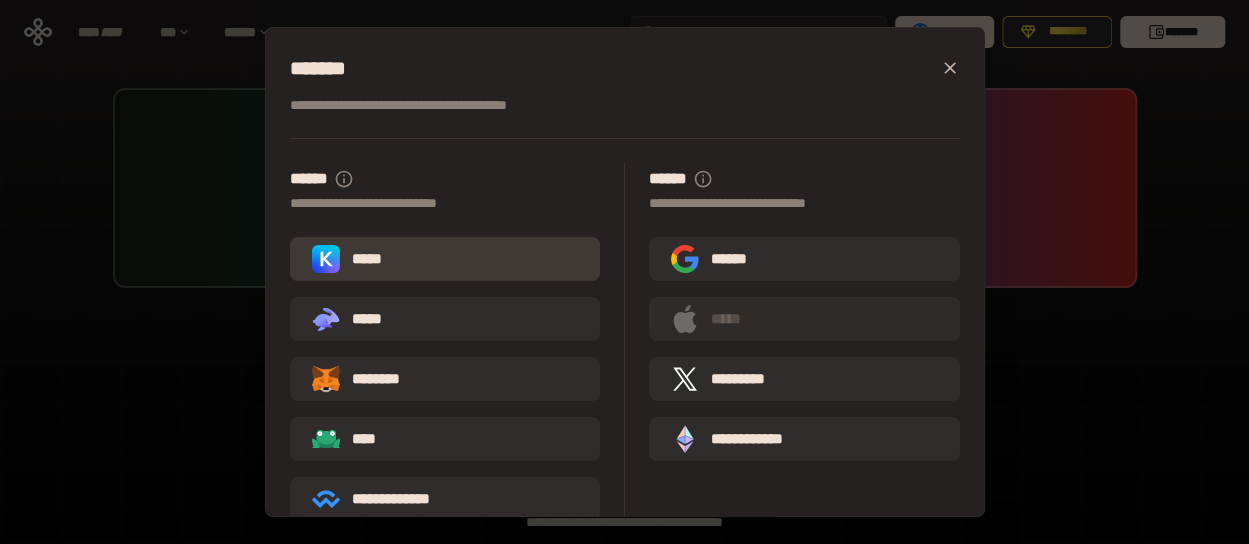 click on "*****" at bounding box center (445, 259) 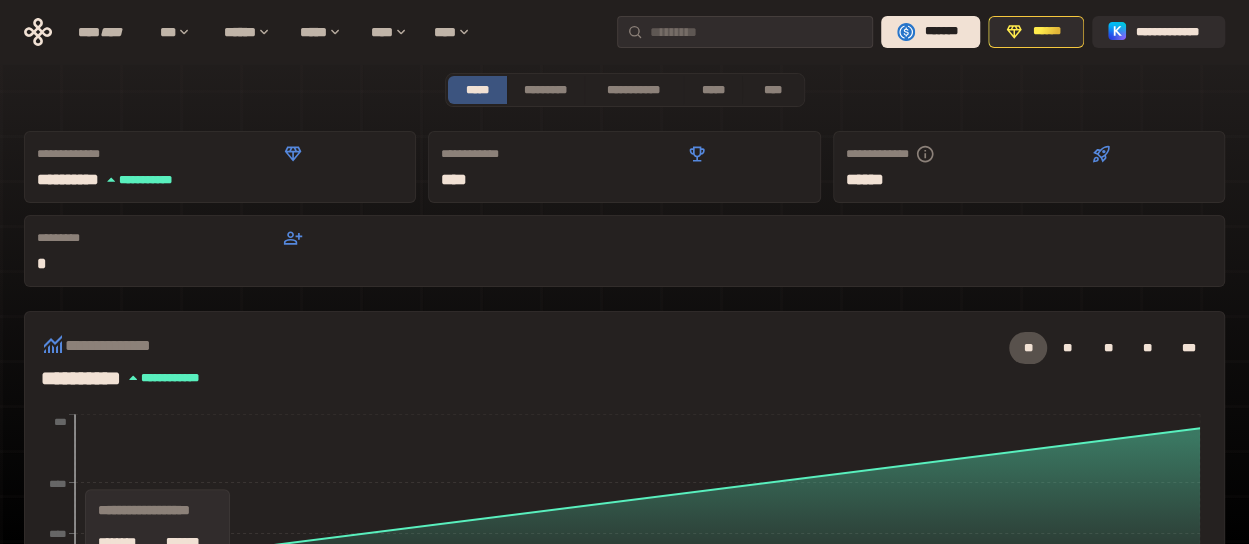 scroll, scrollTop: 0, scrollLeft: 0, axis: both 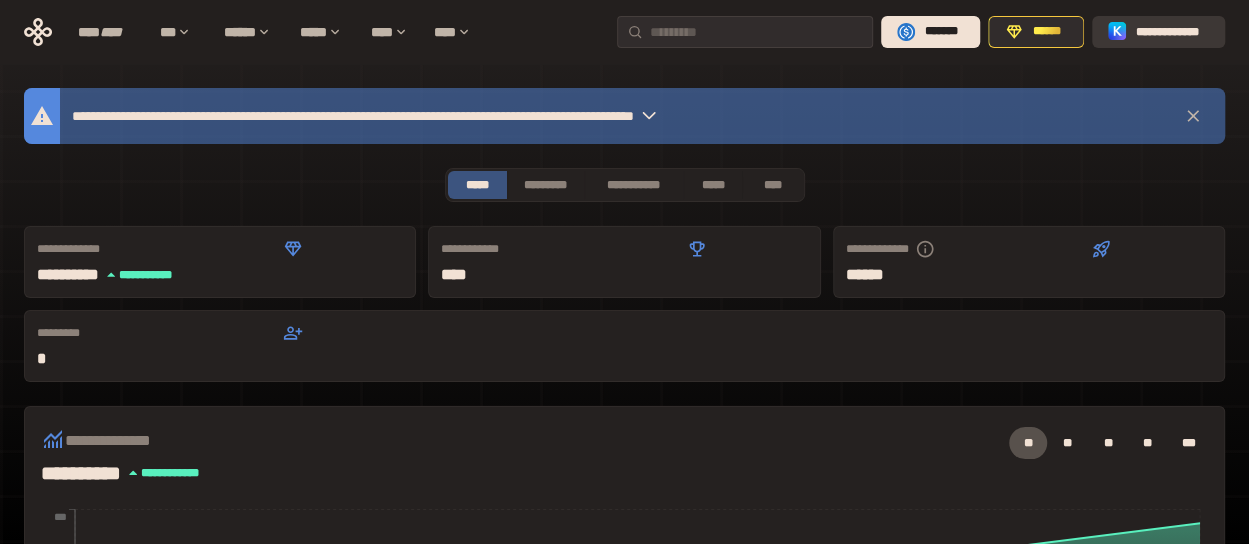 click on "**********" at bounding box center [1172, 32] 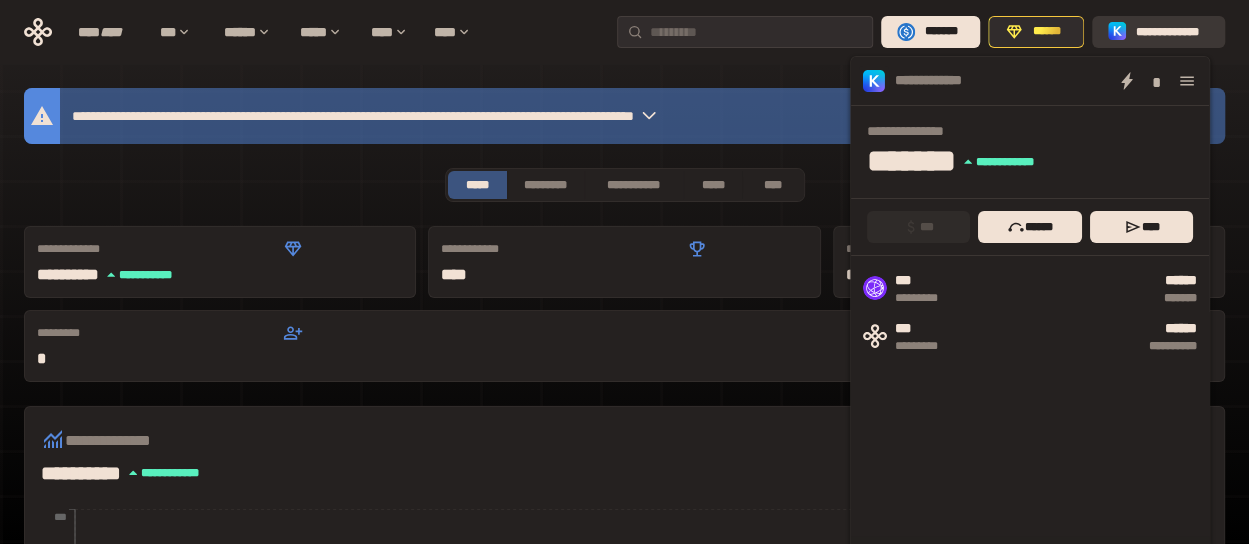 click at bounding box center (1118, 32) 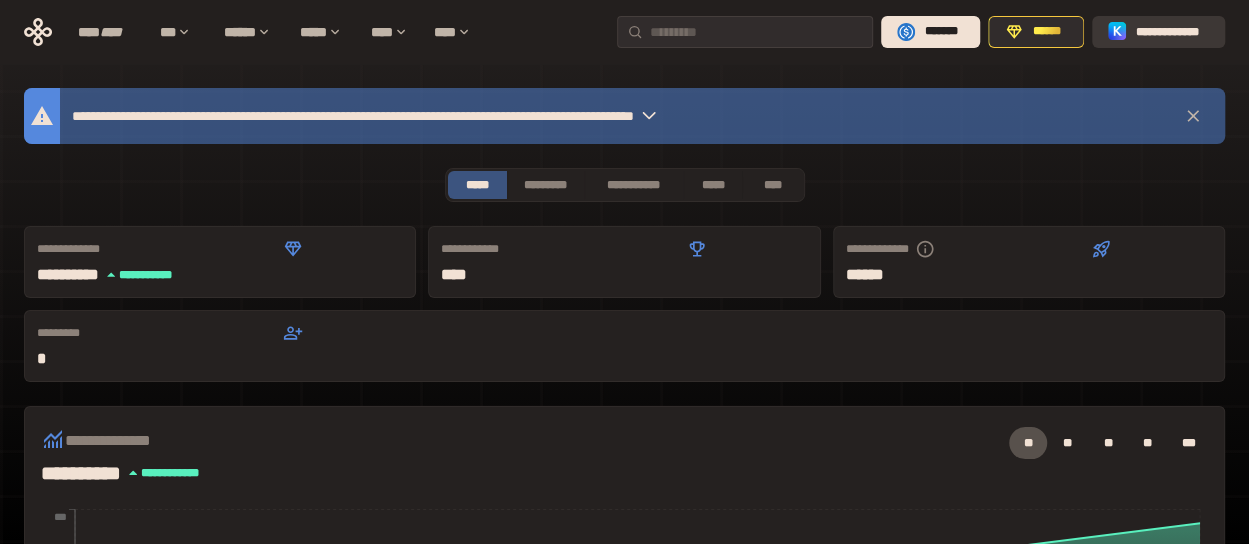 click at bounding box center [1118, 32] 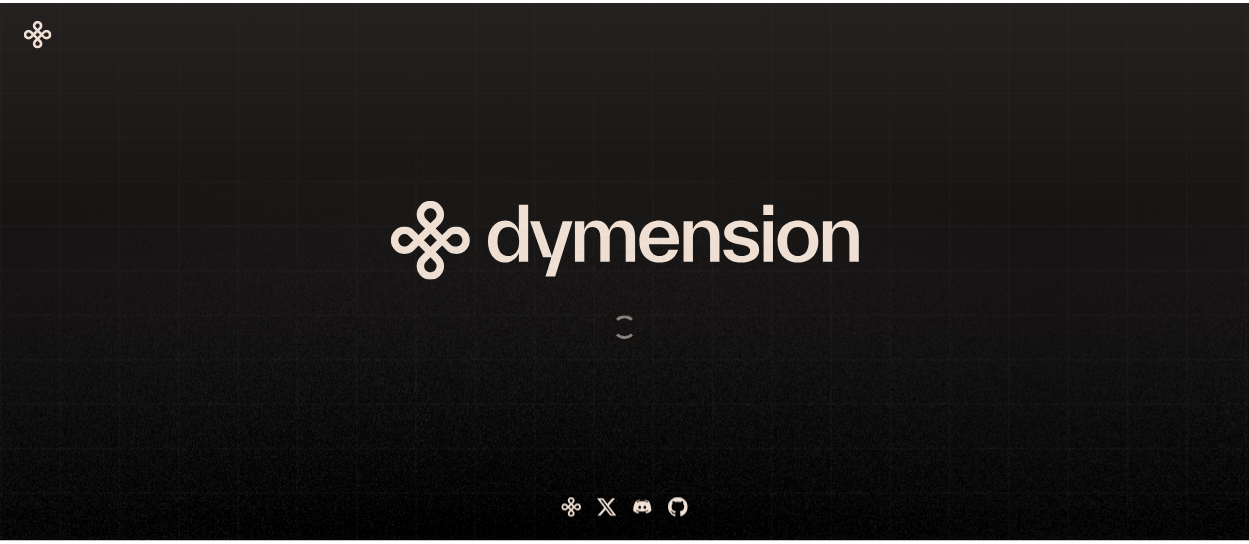 scroll, scrollTop: 0, scrollLeft: 0, axis: both 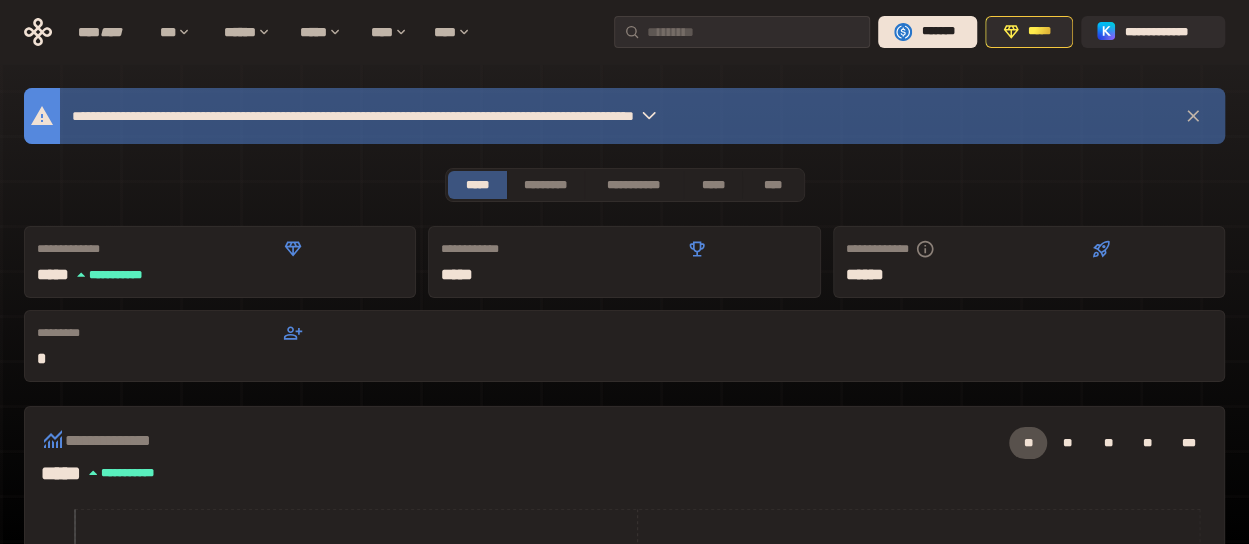 click on "**********" at bounding box center (624, 753) 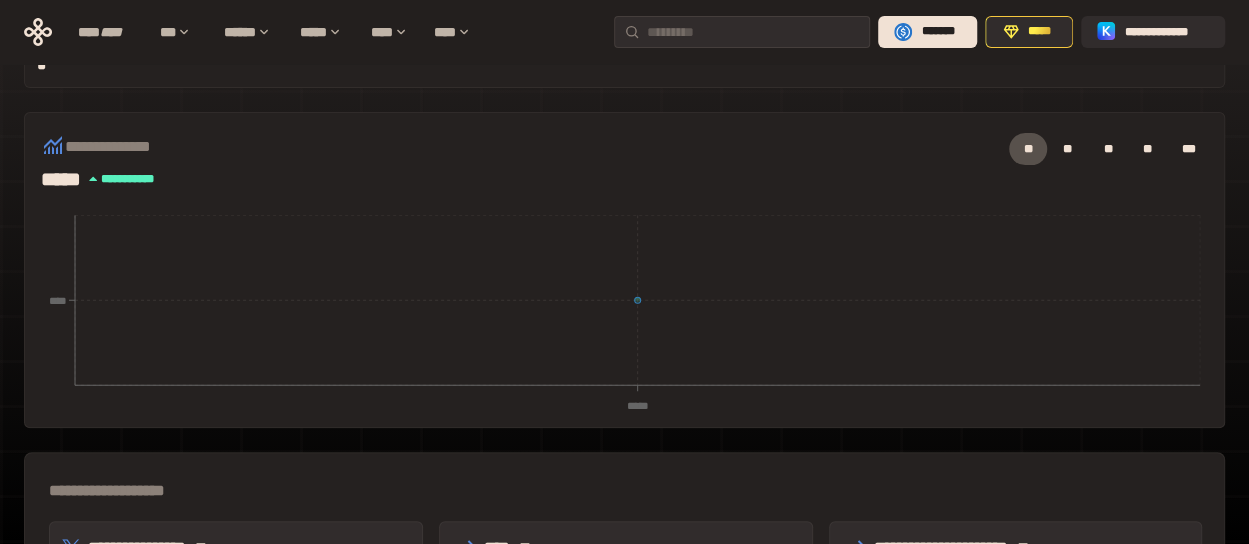 scroll, scrollTop: 400, scrollLeft: 0, axis: vertical 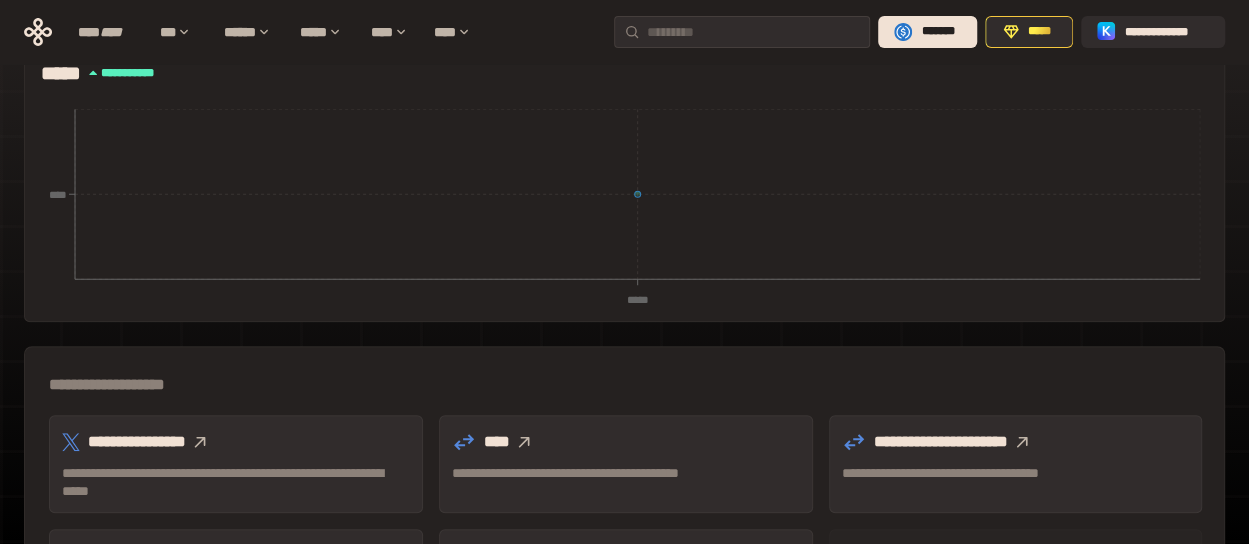 click on "**********" at bounding box center [236, 442] 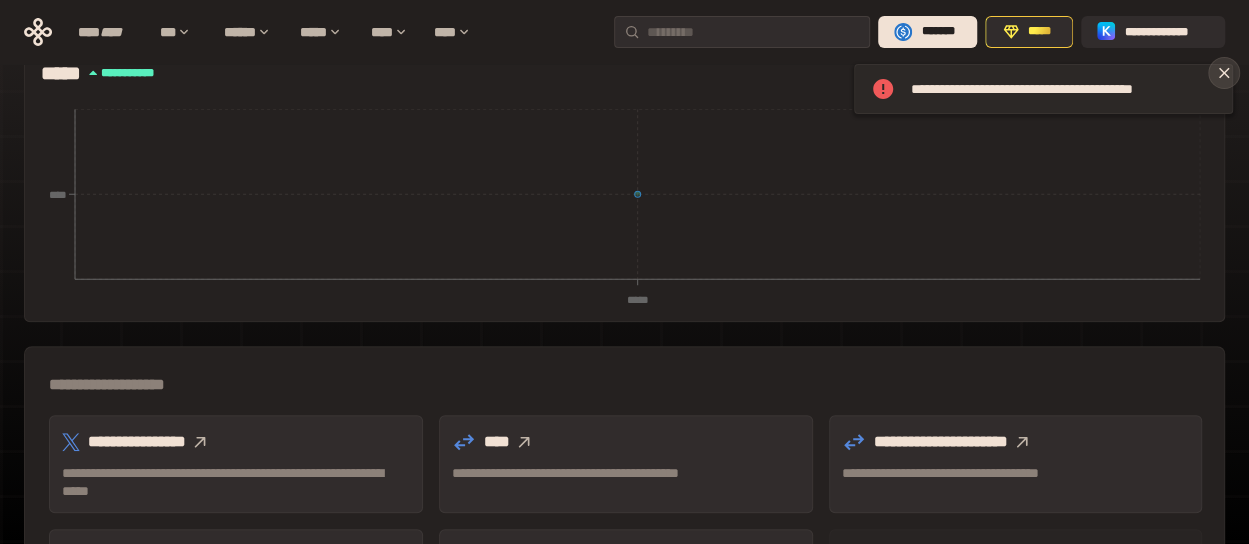 click 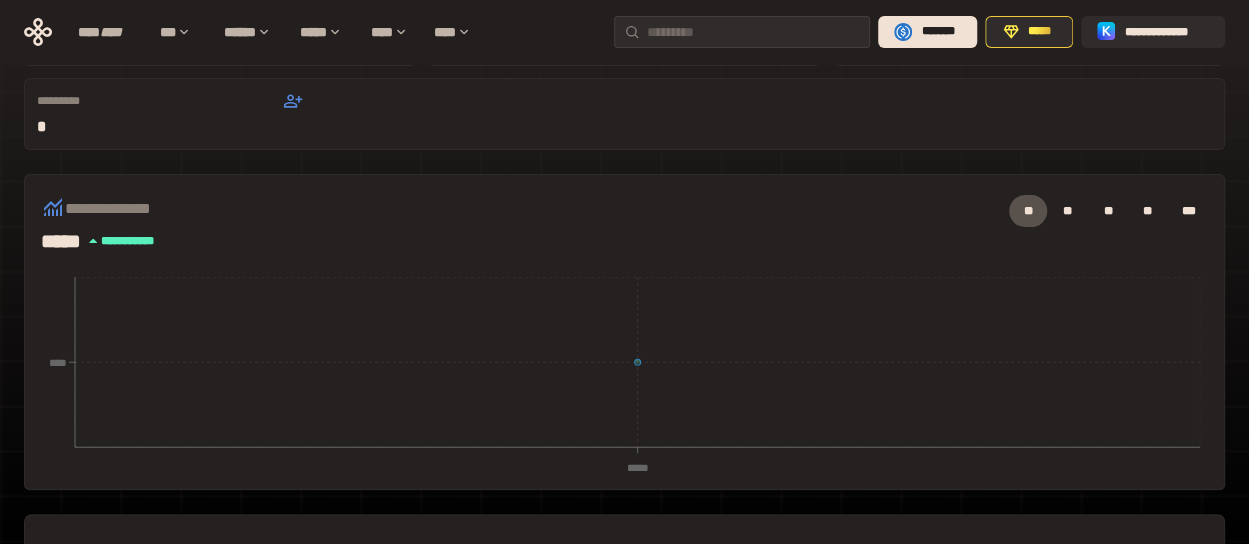 scroll, scrollTop: 0, scrollLeft: 0, axis: both 